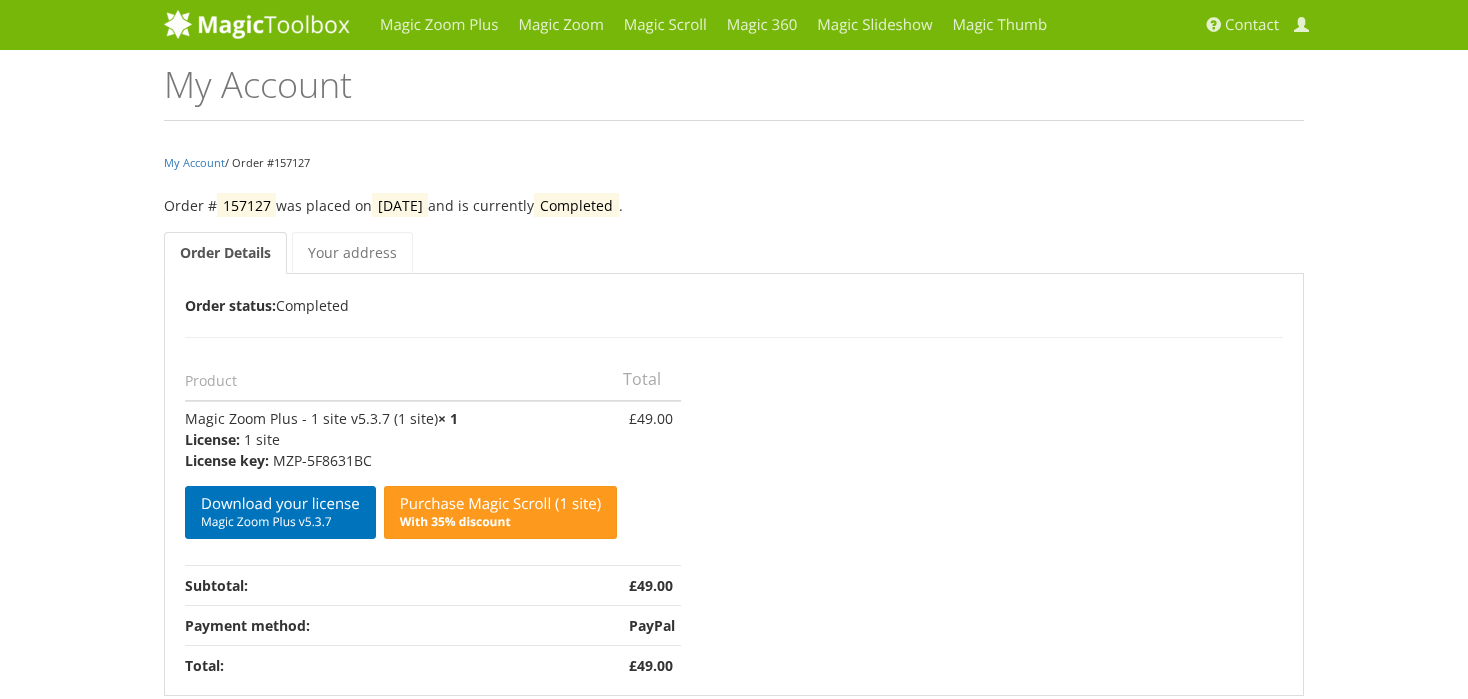 scroll, scrollTop: 0, scrollLeft: 0, axis: both 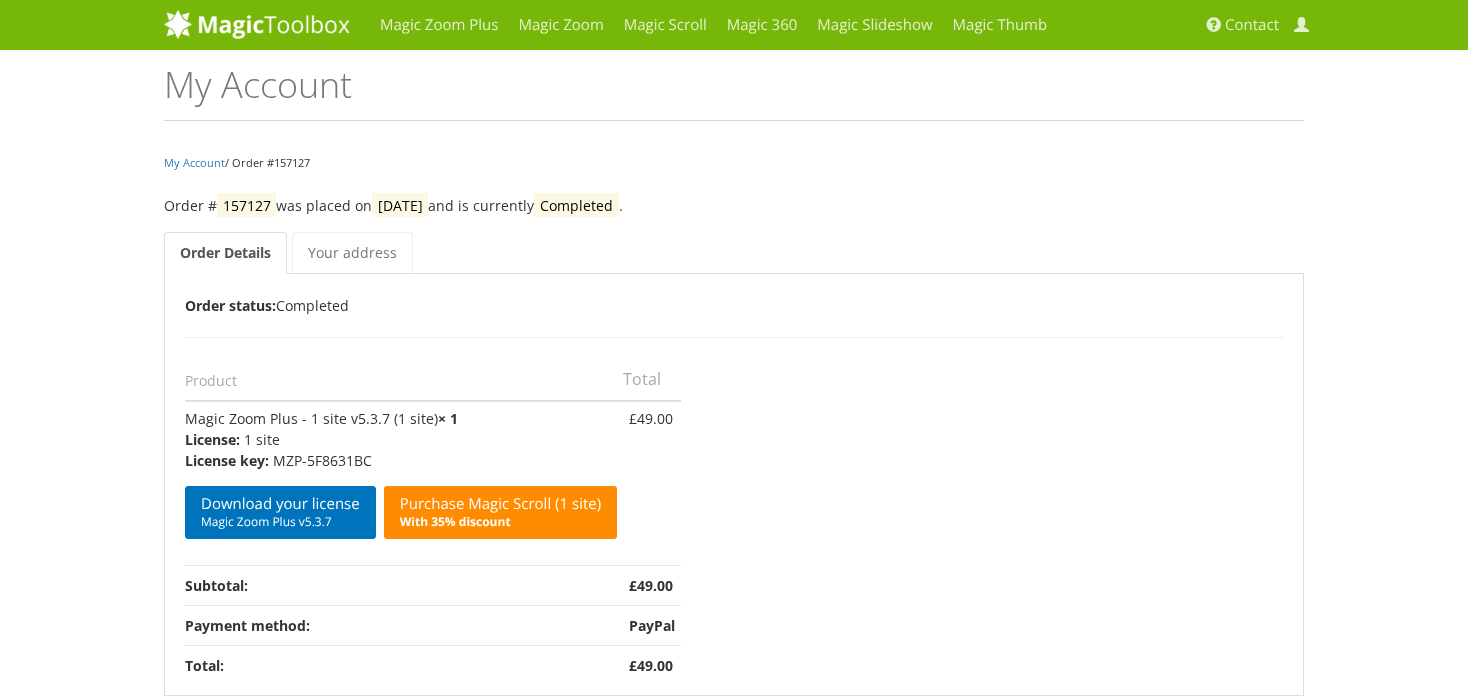 click on "With 35% discount" at bounding box center [455, 521] 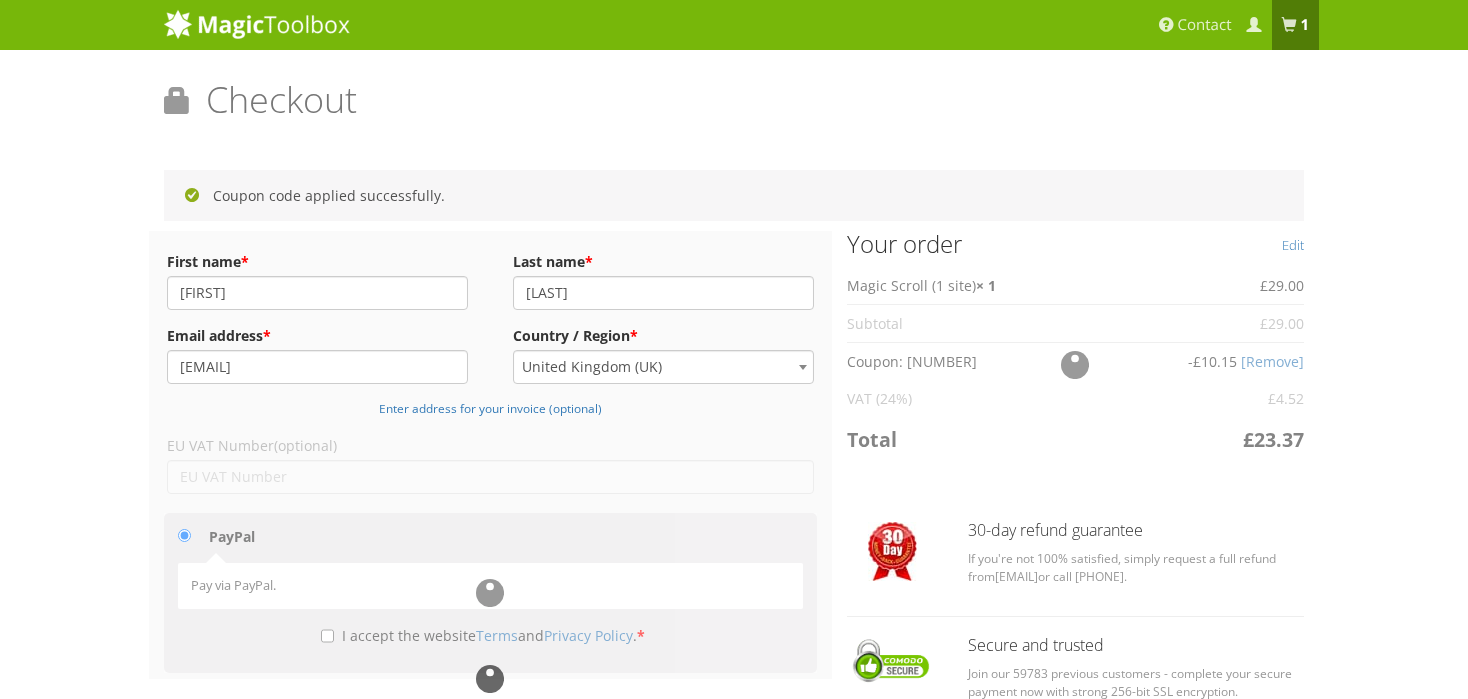 scroll, scrollTop: 0, scrollLeft: 0, axis: both 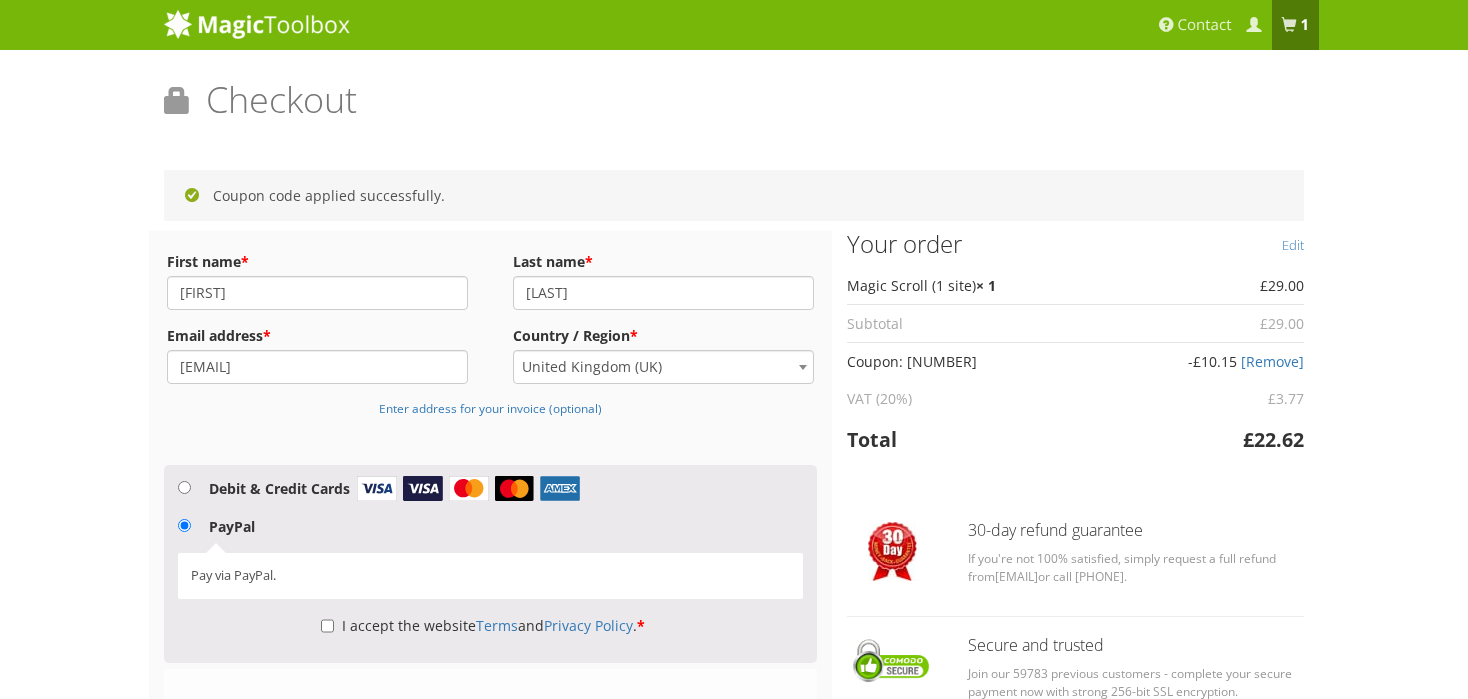 click on "Coupon: [NUMBER]" at bounding box center [974, 361] 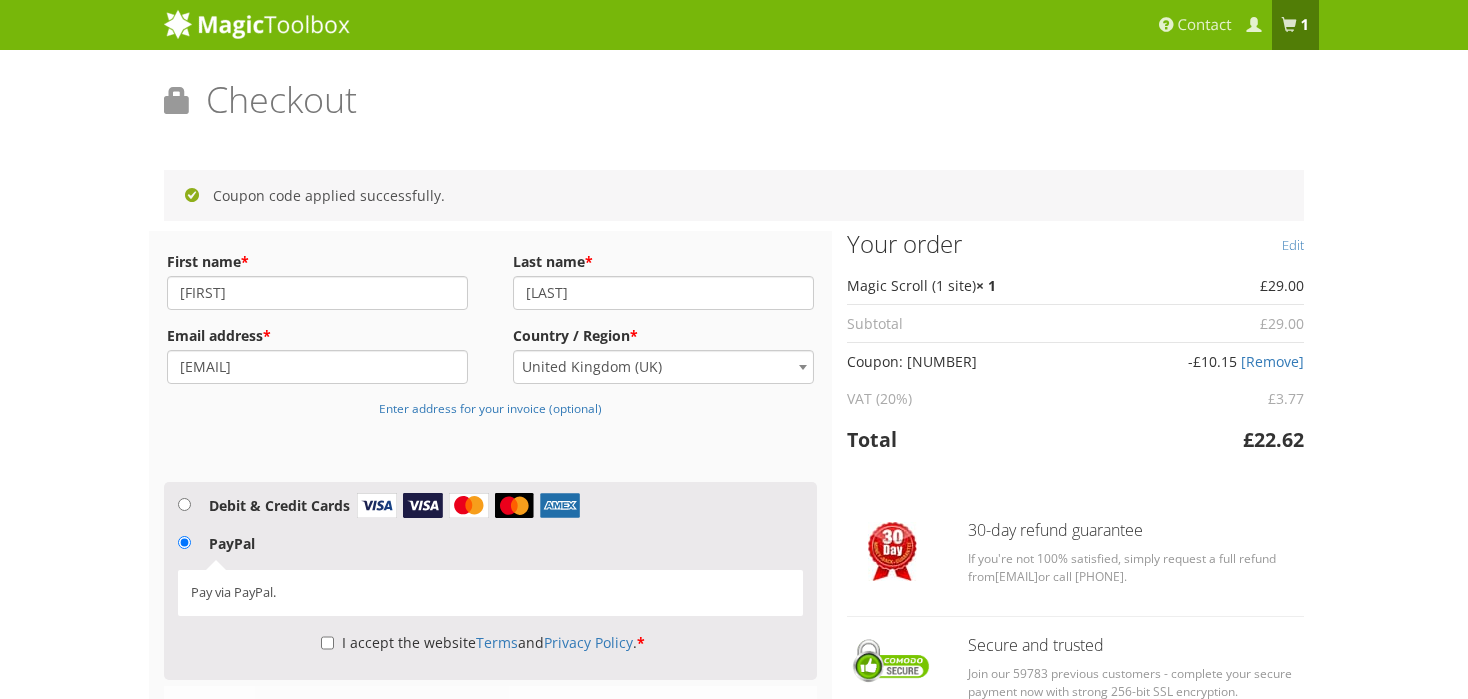 click on "Coupon: [NUMBER]" at bounding box center (974, 361) 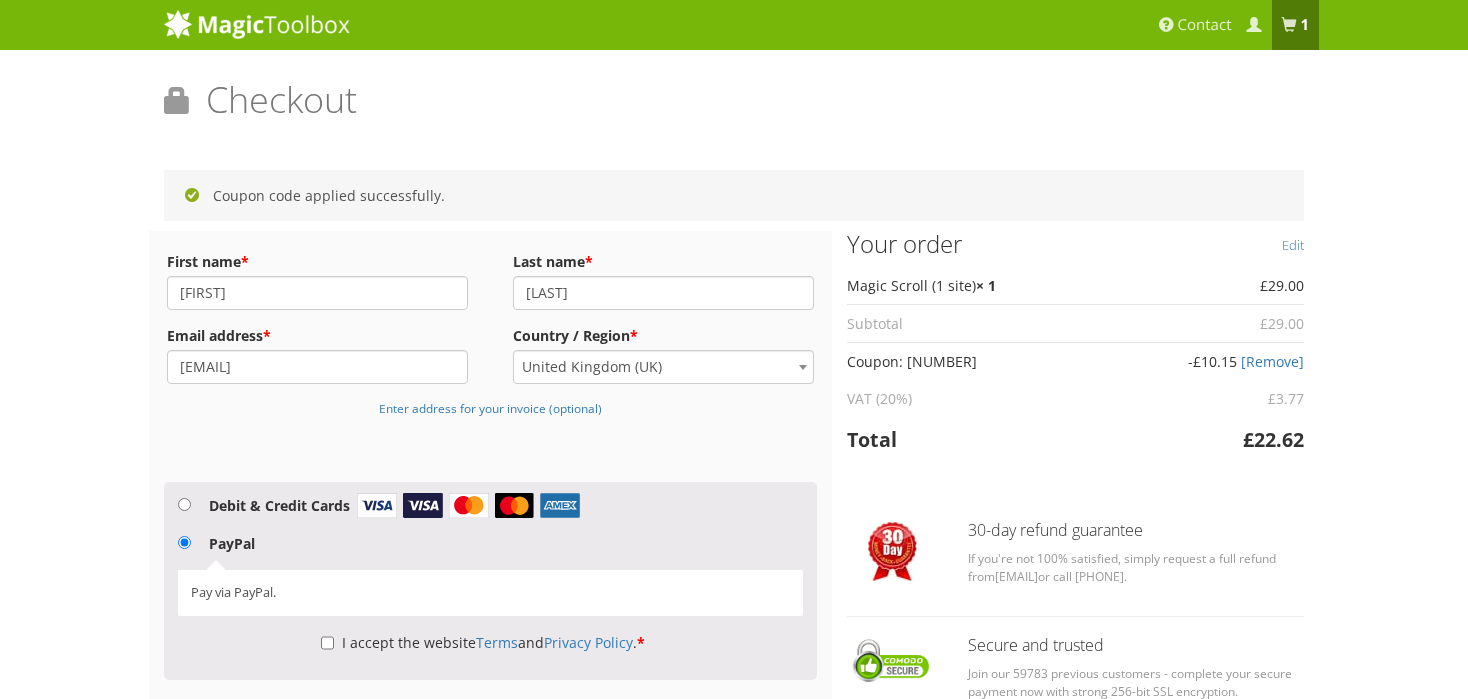 click on "Coupon: [NUMBER]" at bounding box center [974, 361] 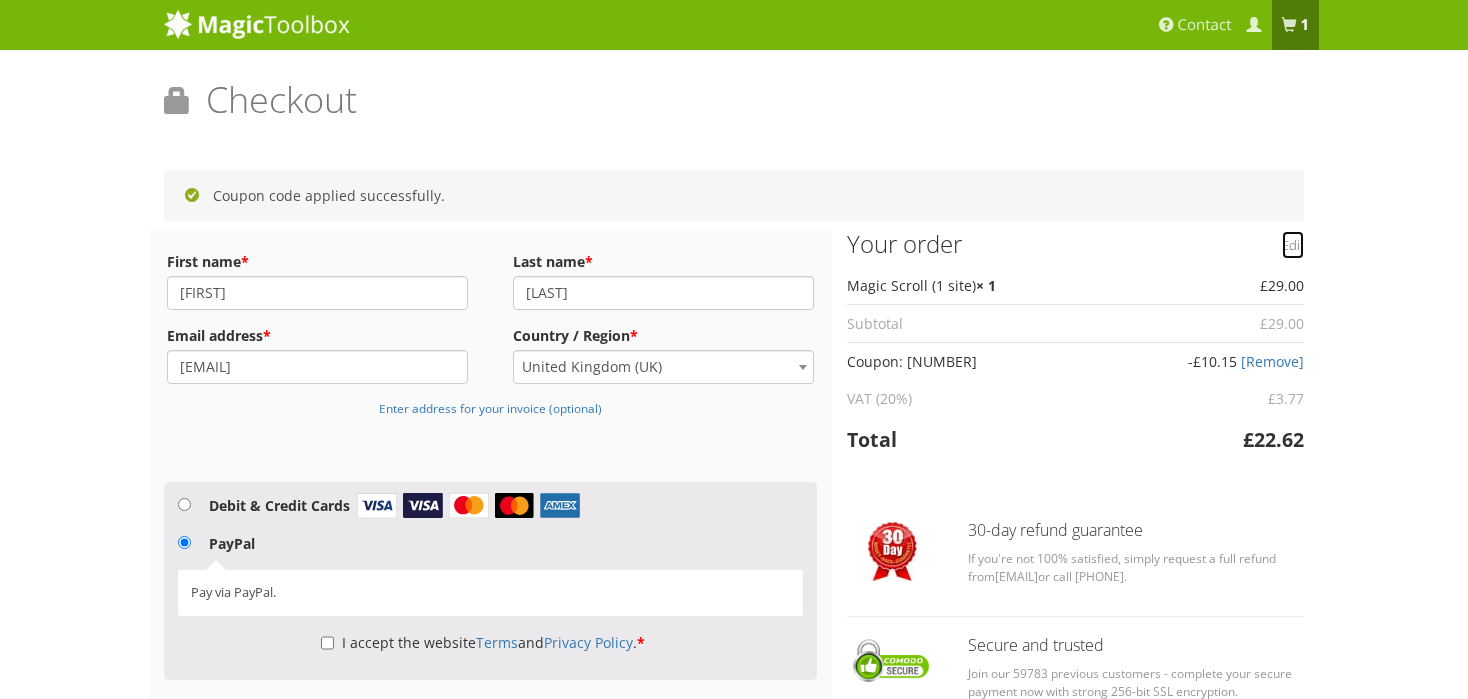 click on "Edit" at bounding box center (1293, 245) 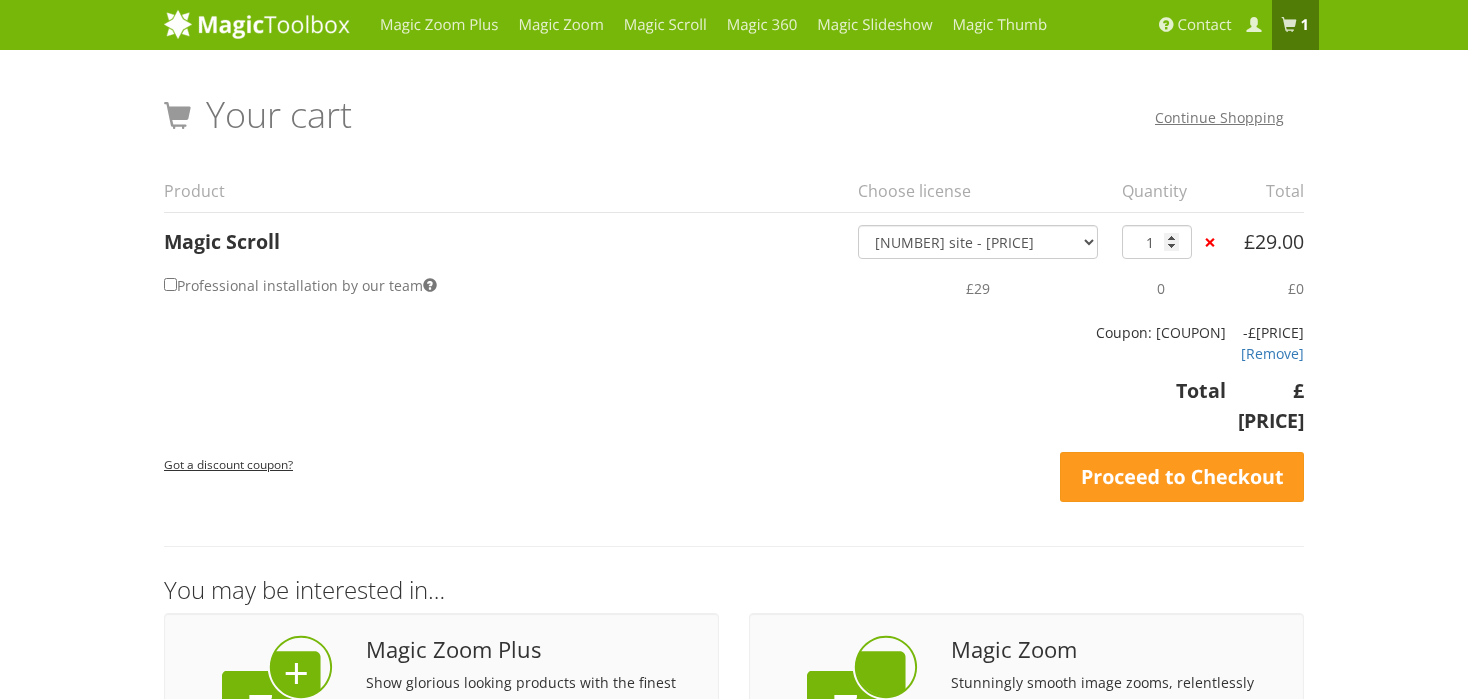 scroll, scrollTop: 0, scrollLeft: 0, axis: both 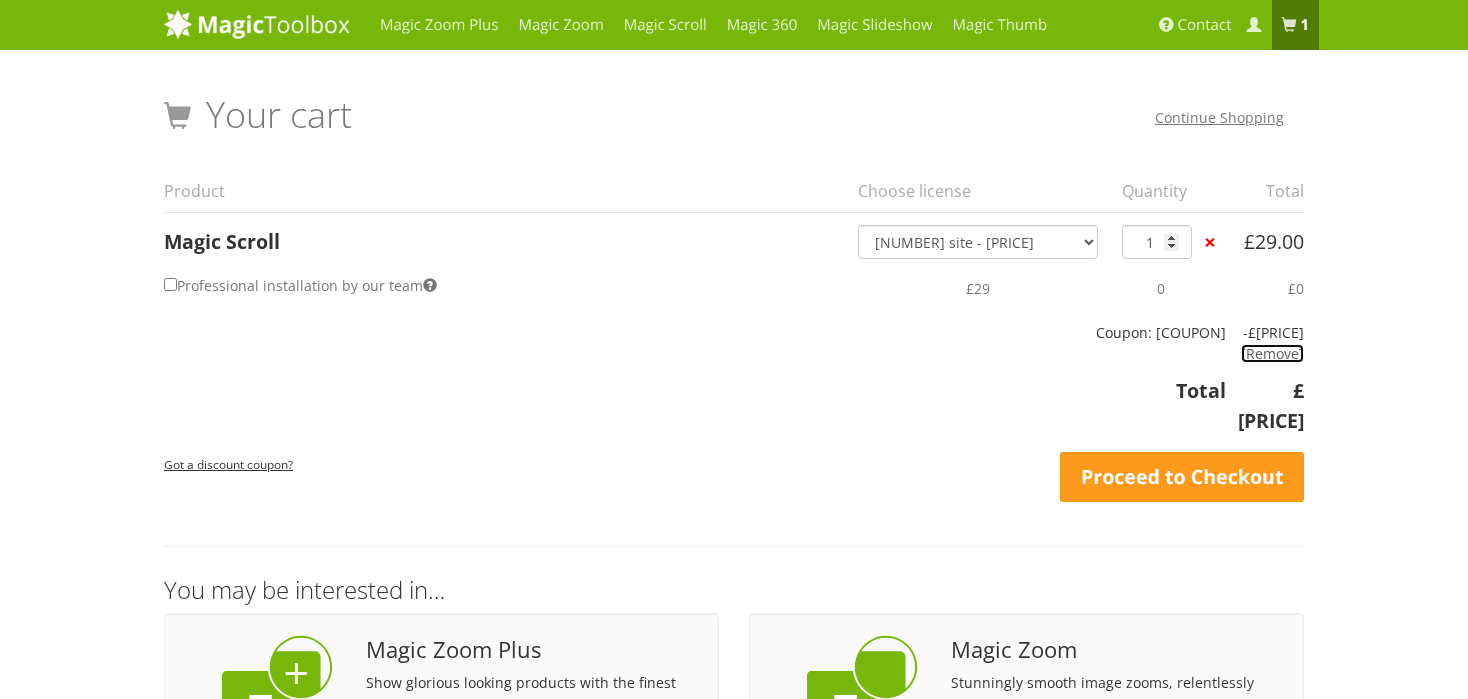click on "[Remove]" at bounding box center [1272, 353] 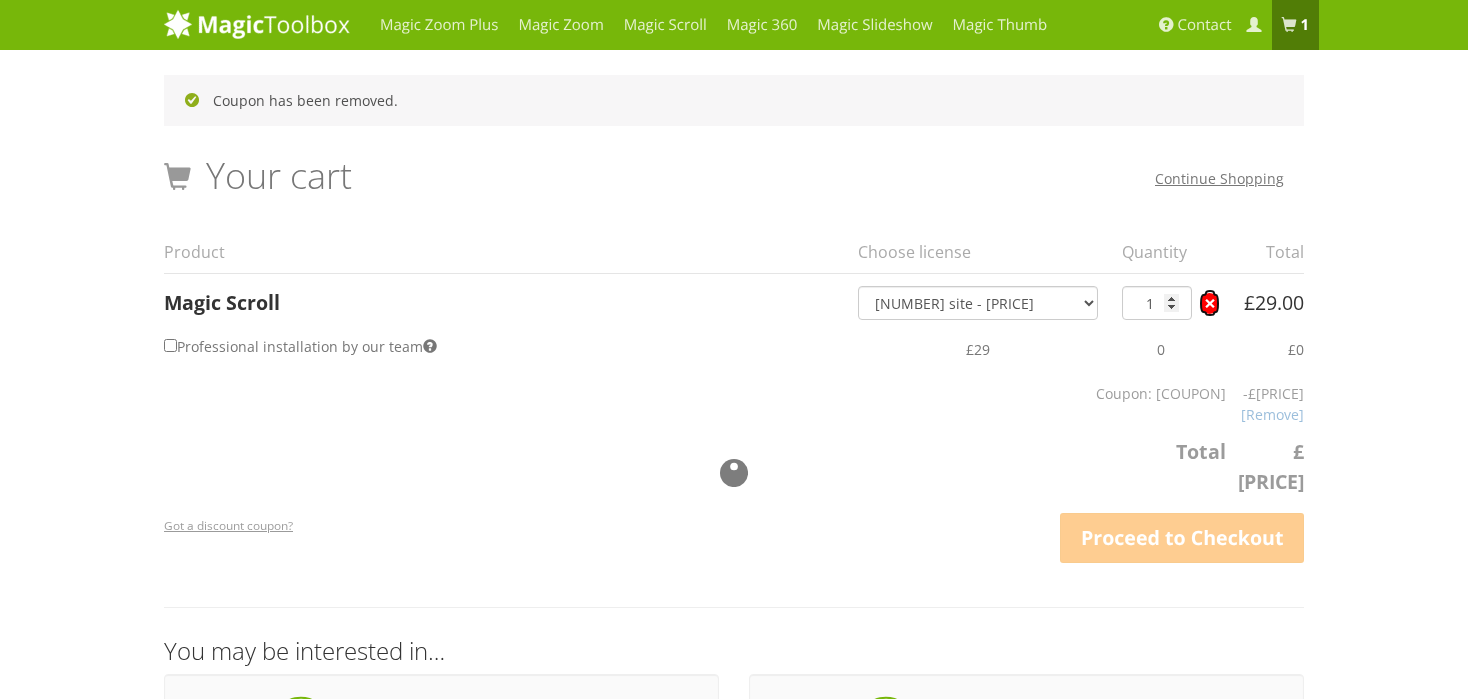 click on "×" at bounding box center (1209, 303) 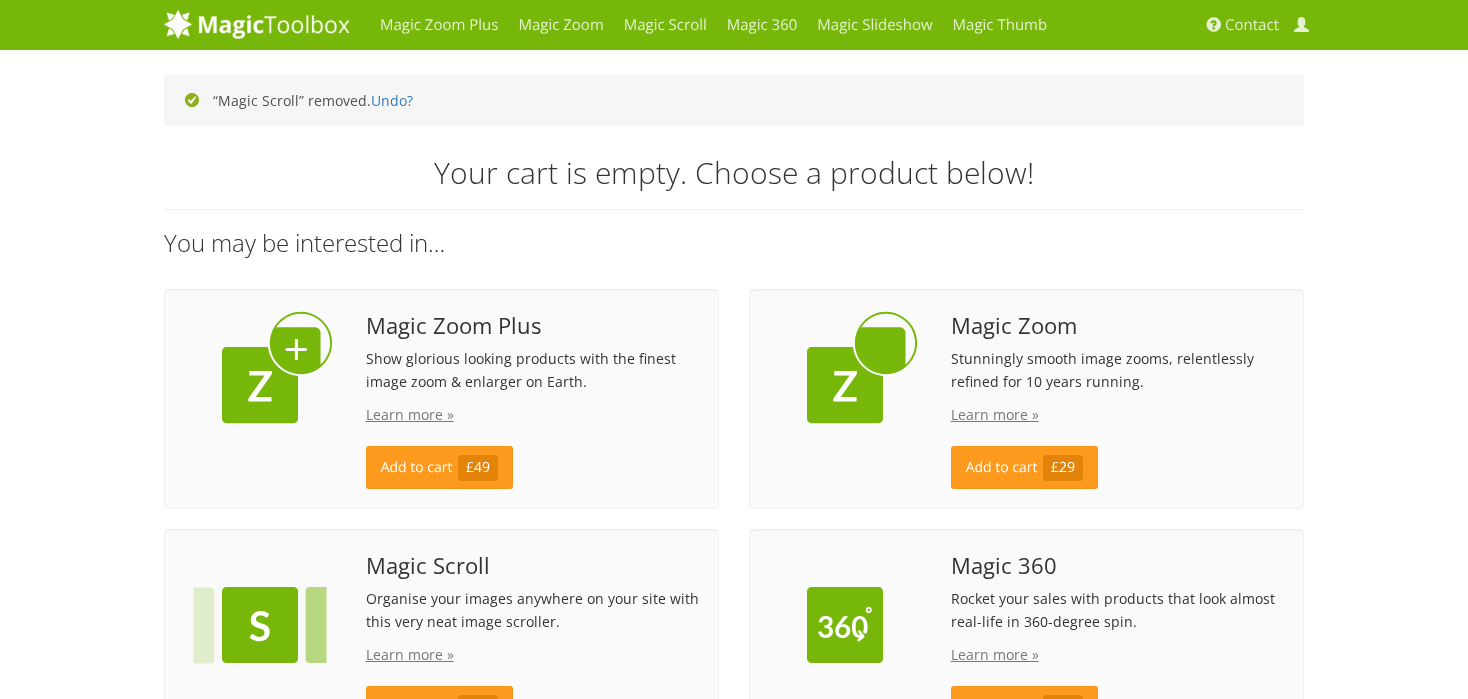 scroll, scrollTop: 0, scrollLeft: 0, axis: both 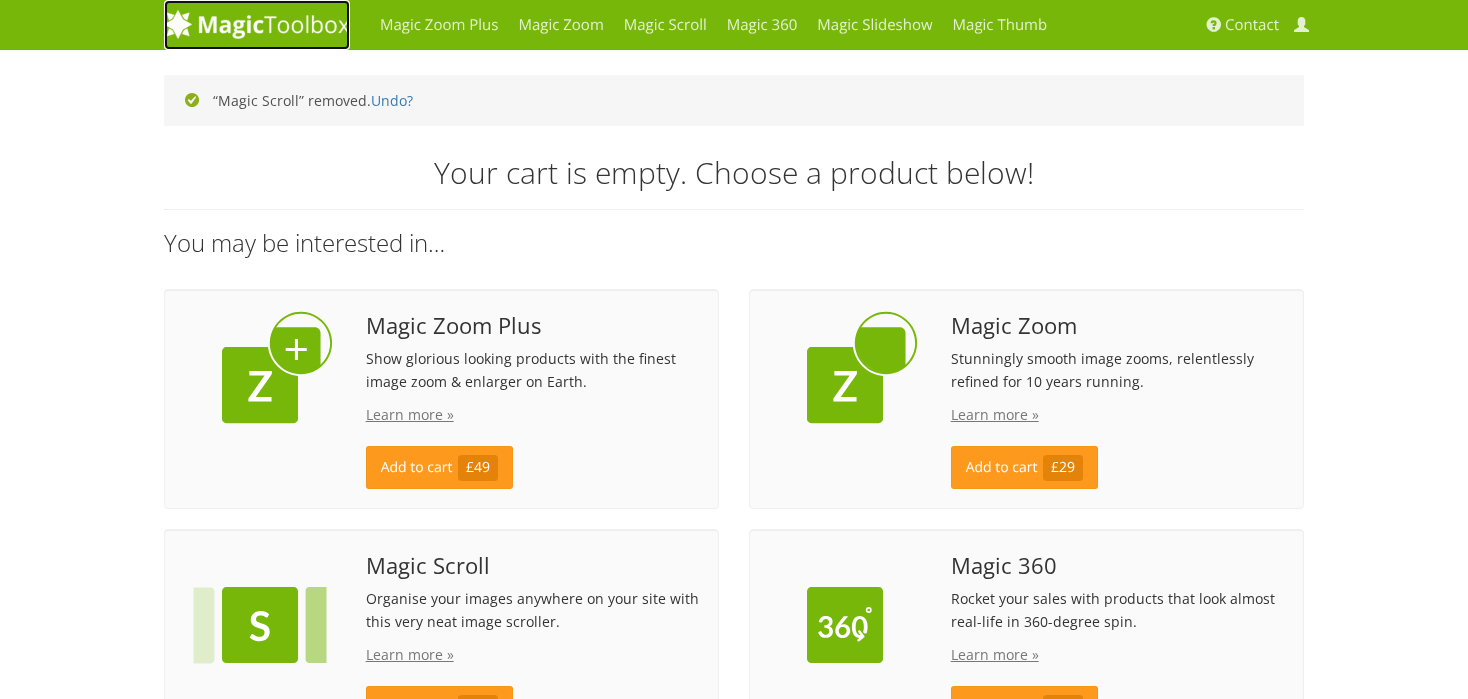 click at bounding box center [257, 24] 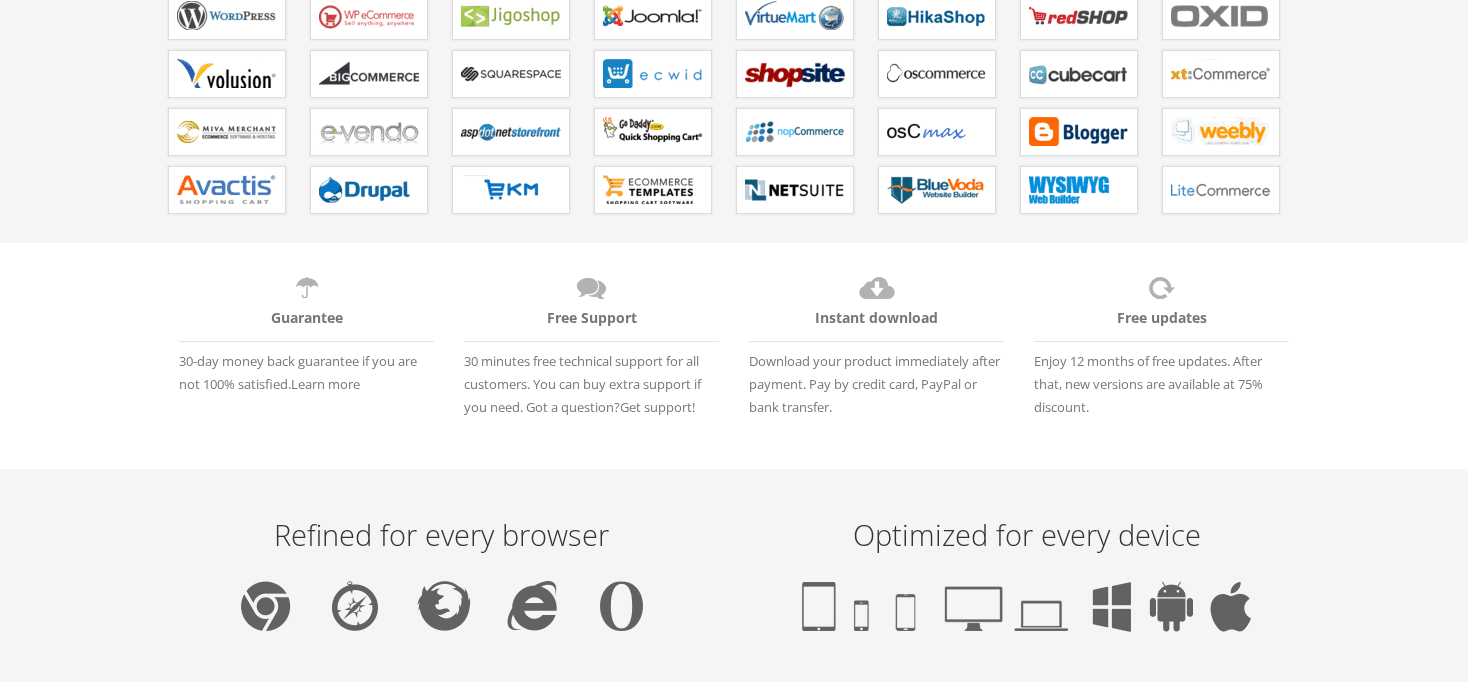 scroll, scrollTop: 0, scrollLeft: 0, axis: both 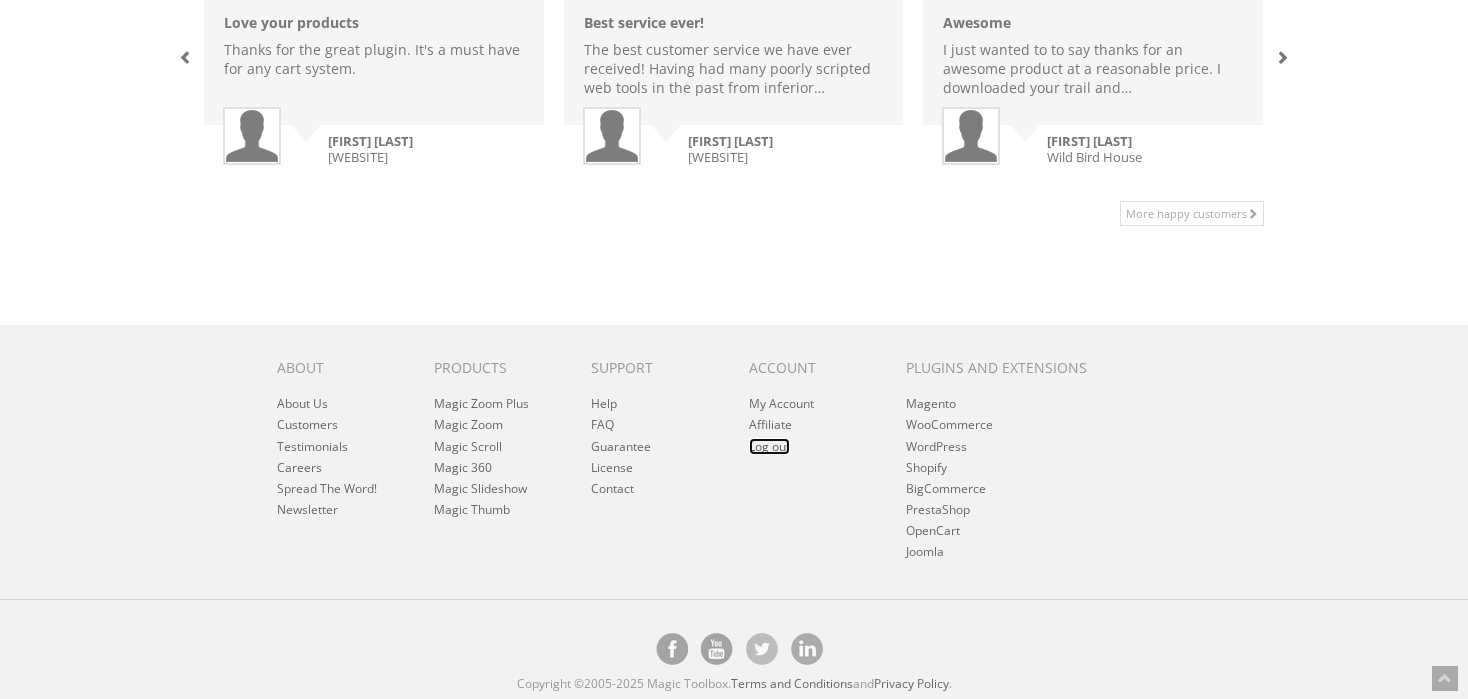 click on "Log out" at bounding box center (769, 446) 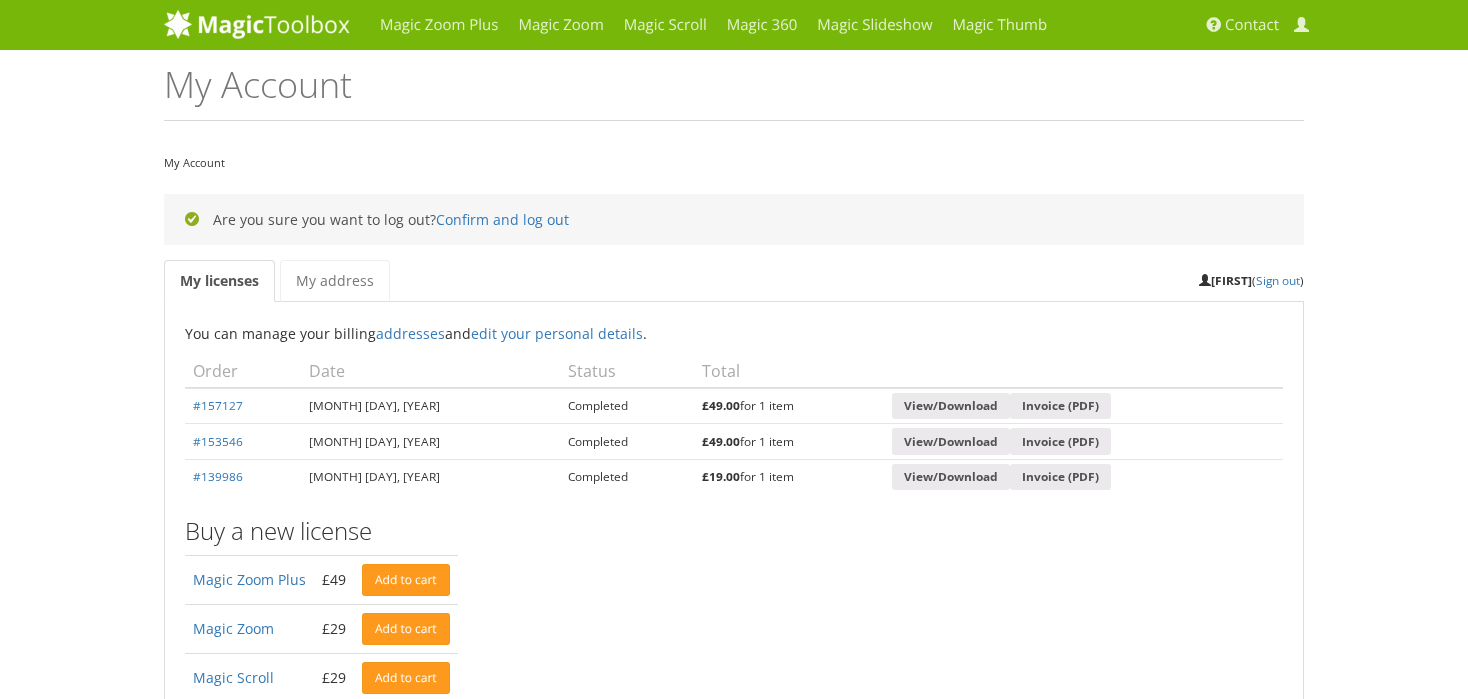 scroll, scrollTop: 0, scrollLeft: 0, axis: both 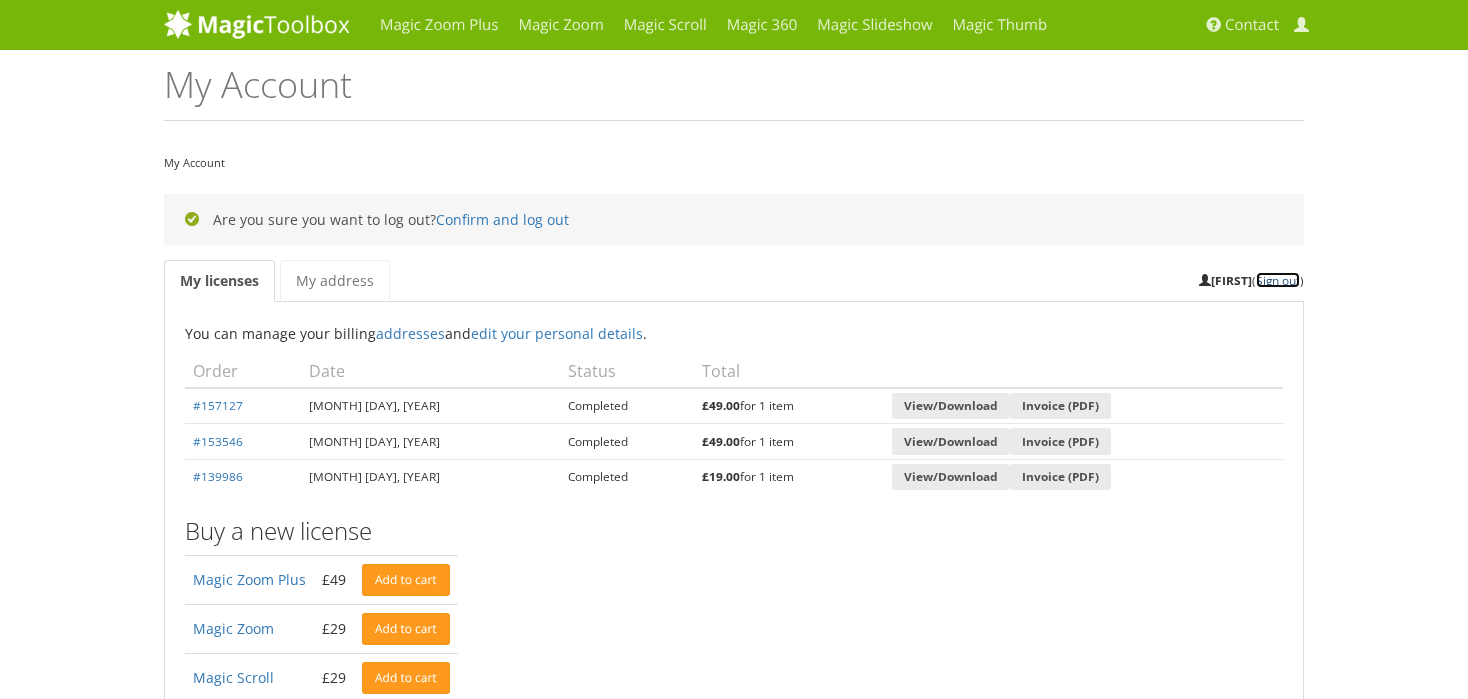 click on "Sign out" at bounding box center (1278, 280) 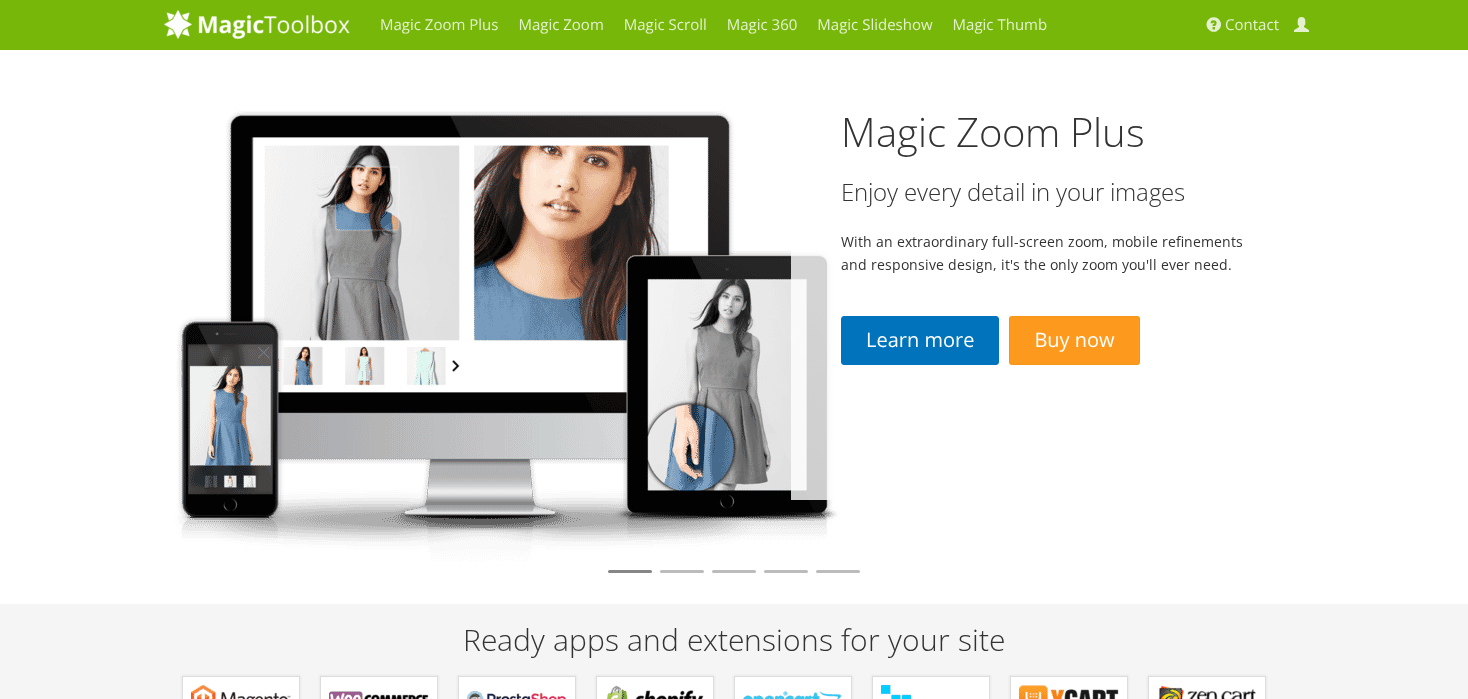 scroll, scrollTop: 0, scrollLeft: 0, axis: both 